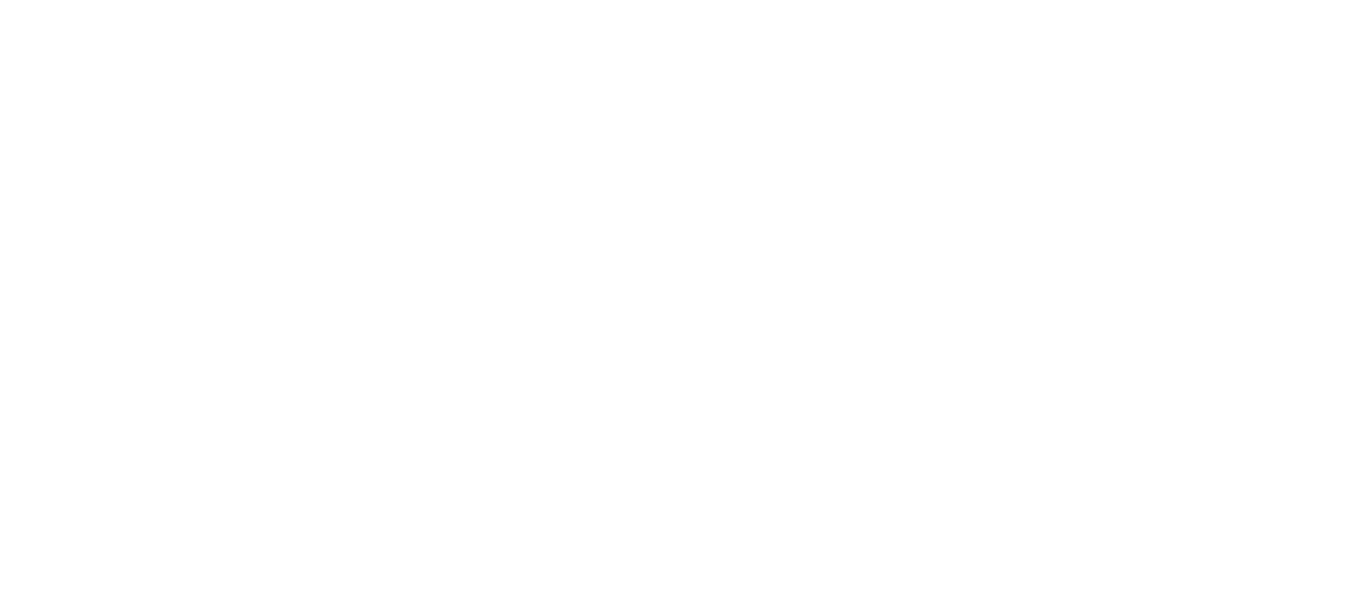 scroll, scrollTop: 0, scrollLeft: 0, axis: both 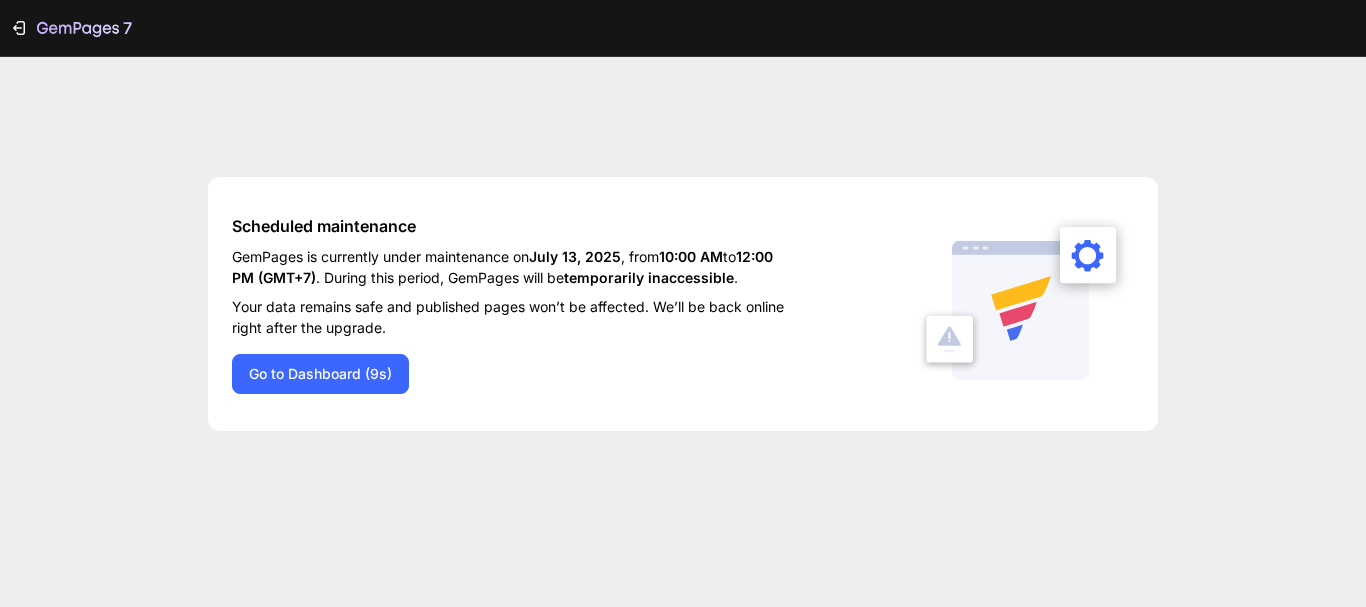 click on "Scheduled maintenance  GemPages is currently under maintenance on  July 13, 2025 , from  10:00 AM  to  12:00 PM (GMT+7) . During this period, GemPages will be  temporarily inaccessible .   Your data remains safe and published pages won’t be affected. We’ll be back online right after the upgrade.  Go to Dashboard (9s)" at bounding box center [683, 304] 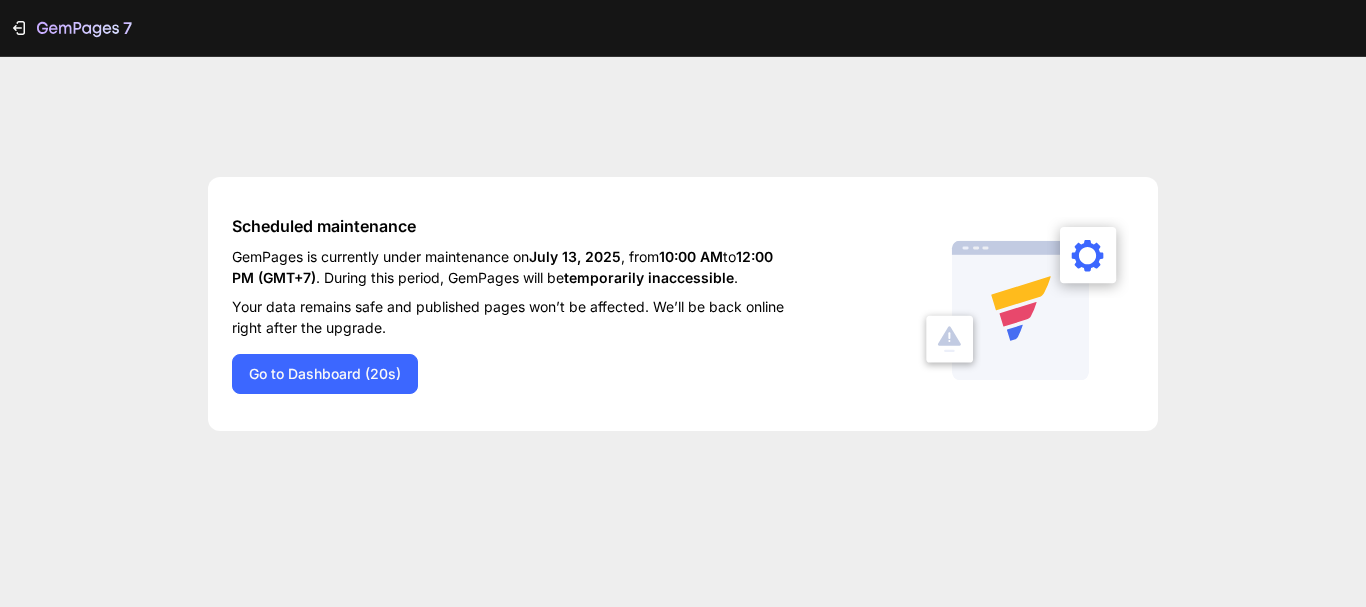 scroll, scrollTop: 0, scrollLeft: 0, axis: both 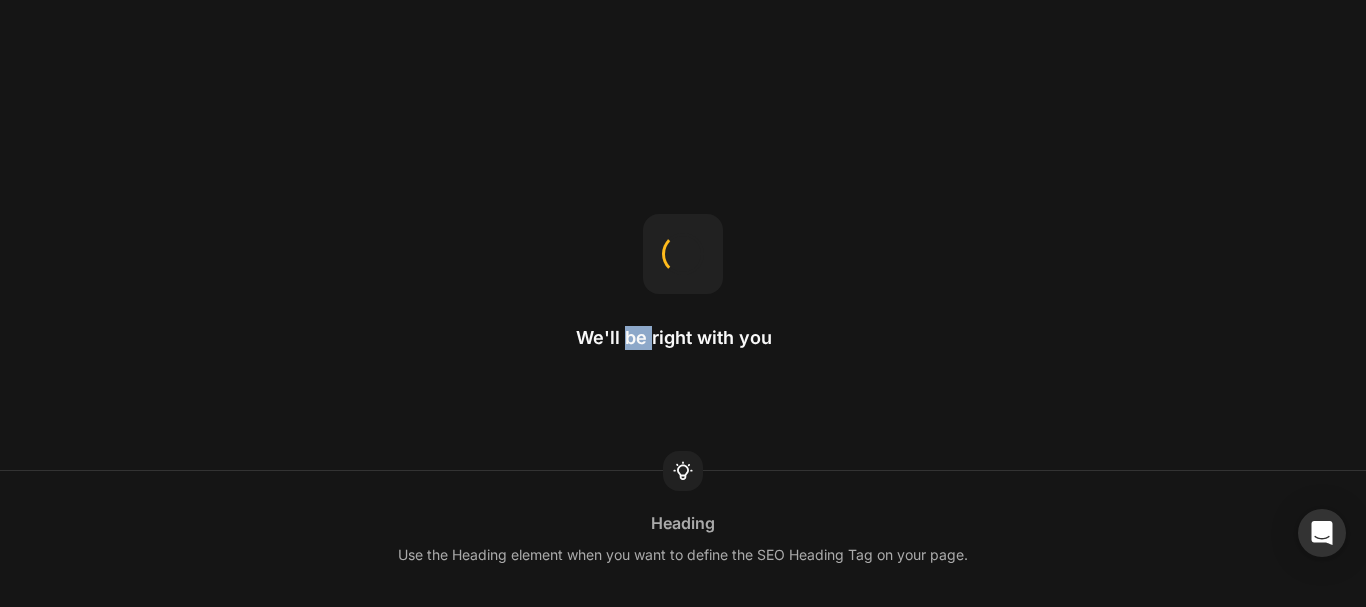 drag, startPoint x: 625, startPoint y: 337, endPoint x: 655, endPoint y: 337, distance: 30 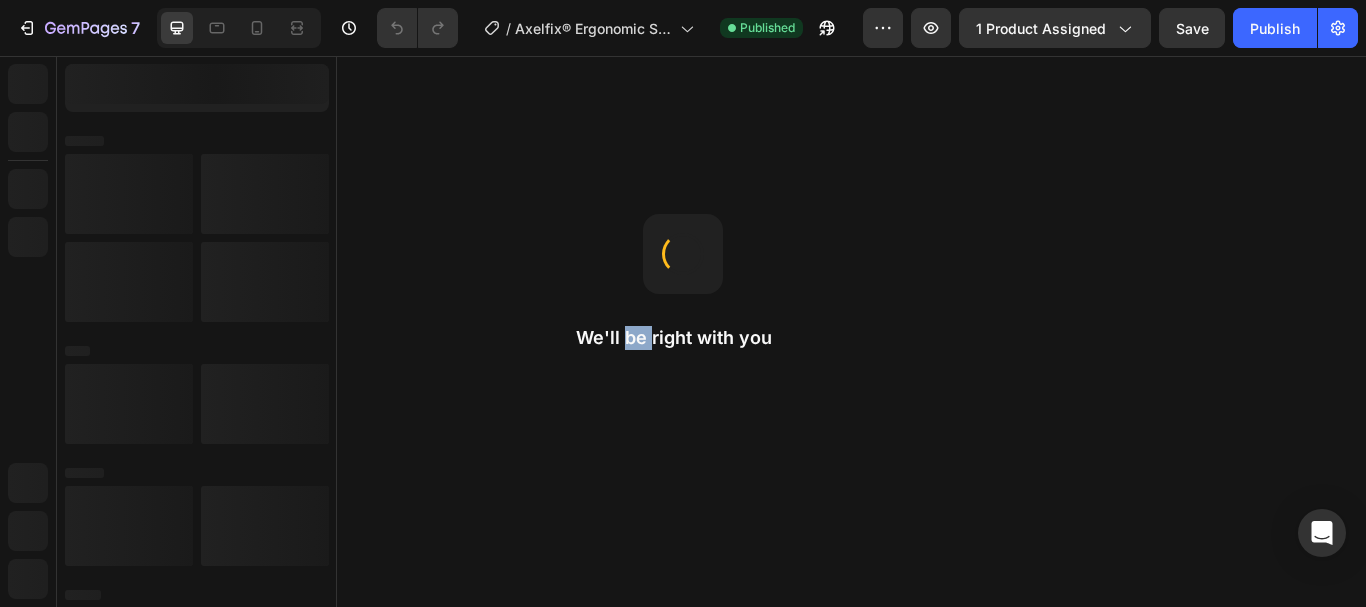 scroll, scrollTop: 0, scrollLeft: 0, axis: both 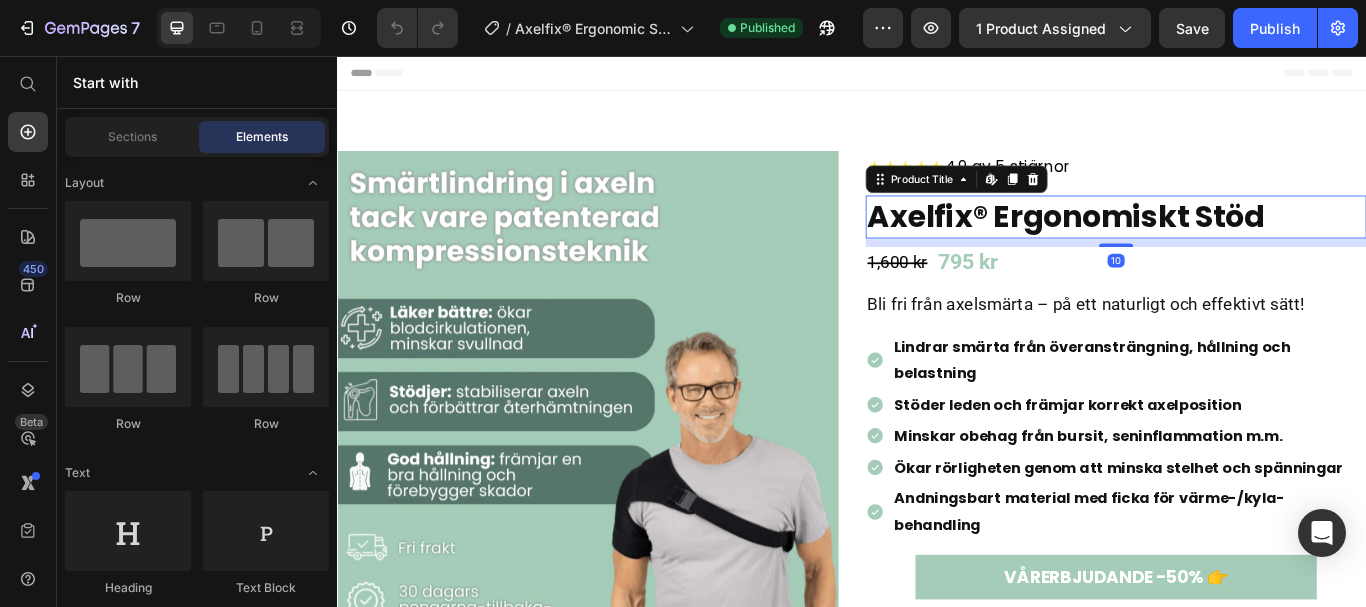 drag, startPoint x: 992, startPoint y: 393, endPoint x: 1050, endPoint y: 242, distance: 161.75598 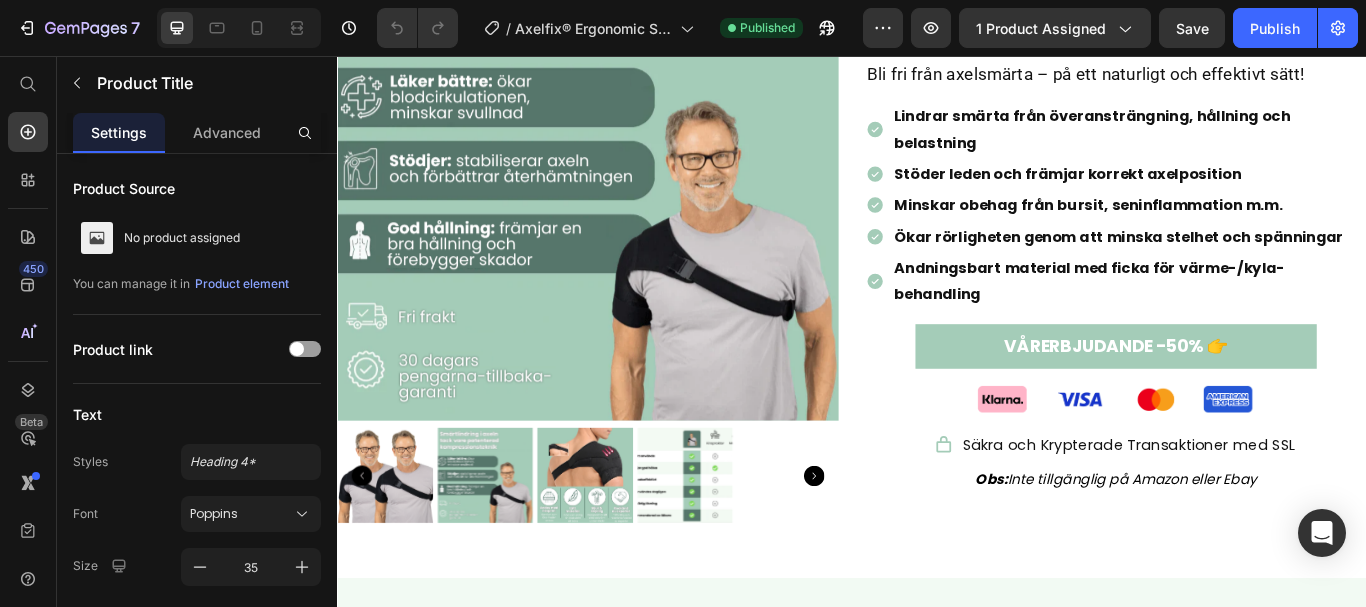 scroll, scrollTop: 271, scrollLeft: 0, axis: vertical 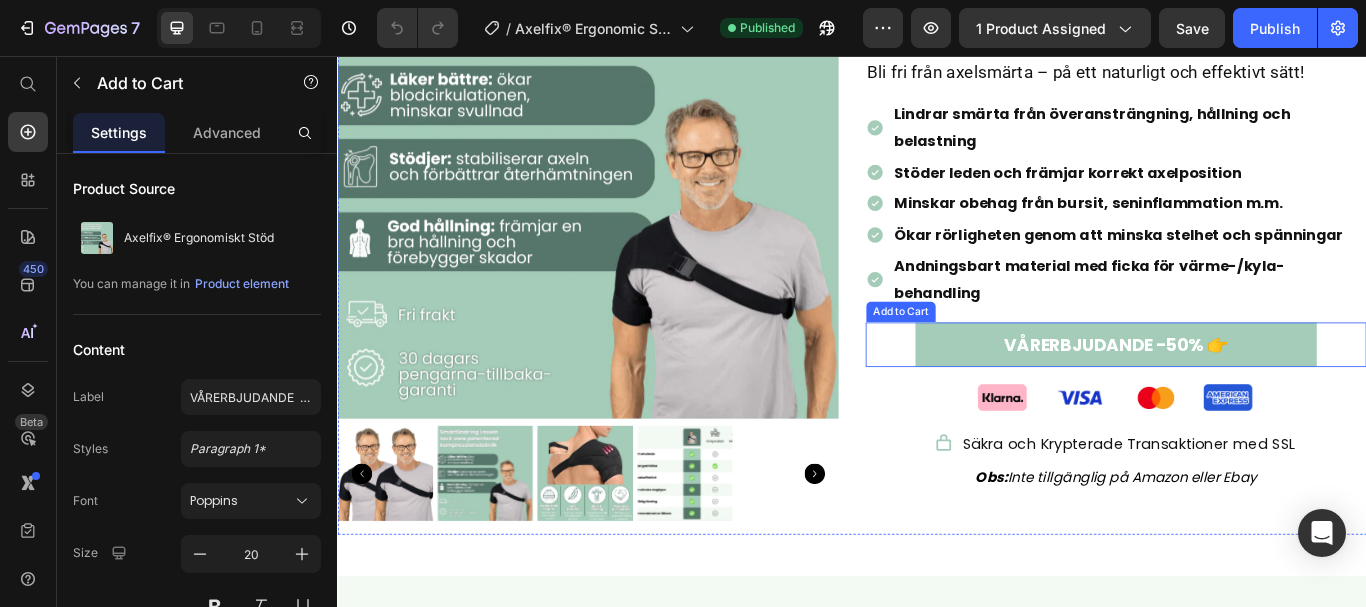 click on "VÅRERBJUDANDE  -50% 👉" at bounding box center (1244, 393) 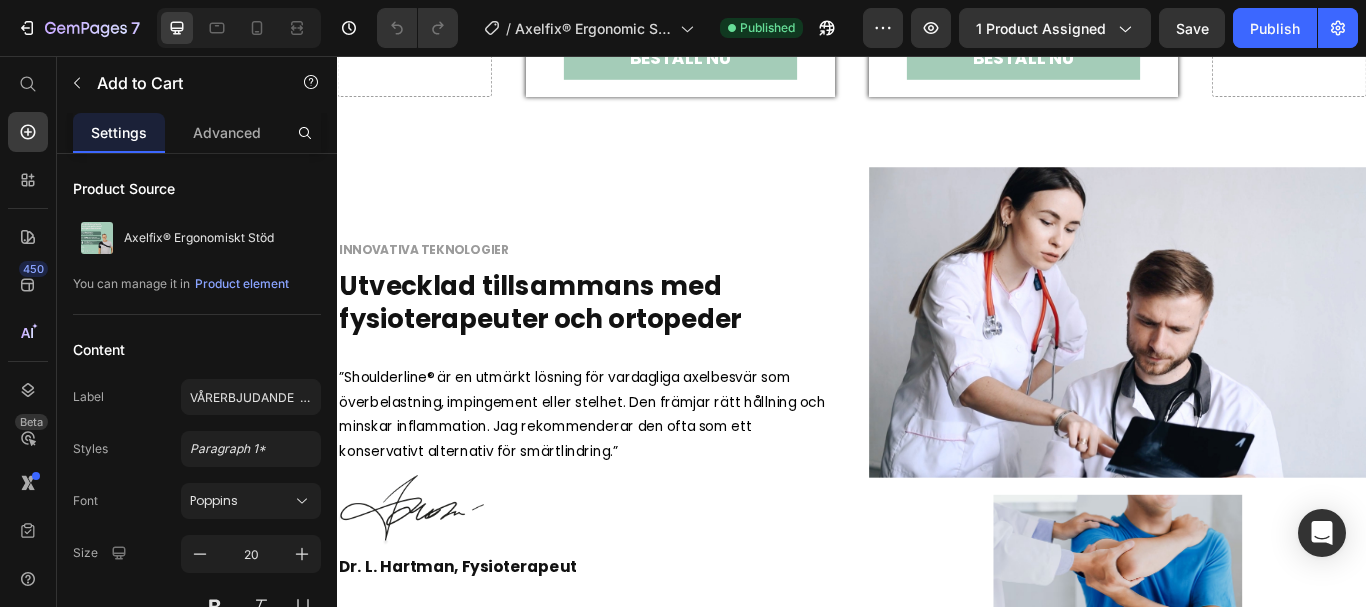 scroll, scrollTop: 4451, scrollLeft: 0, axis: vertical 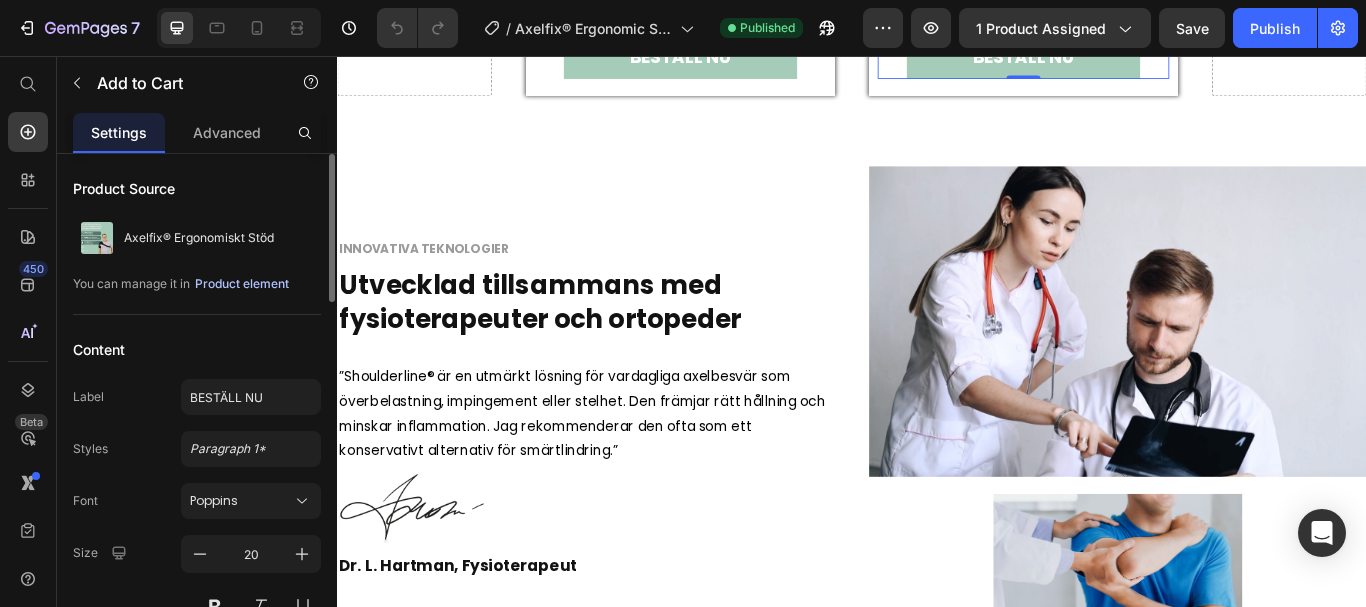 click on "Product element" at bounding box center (242, 284) 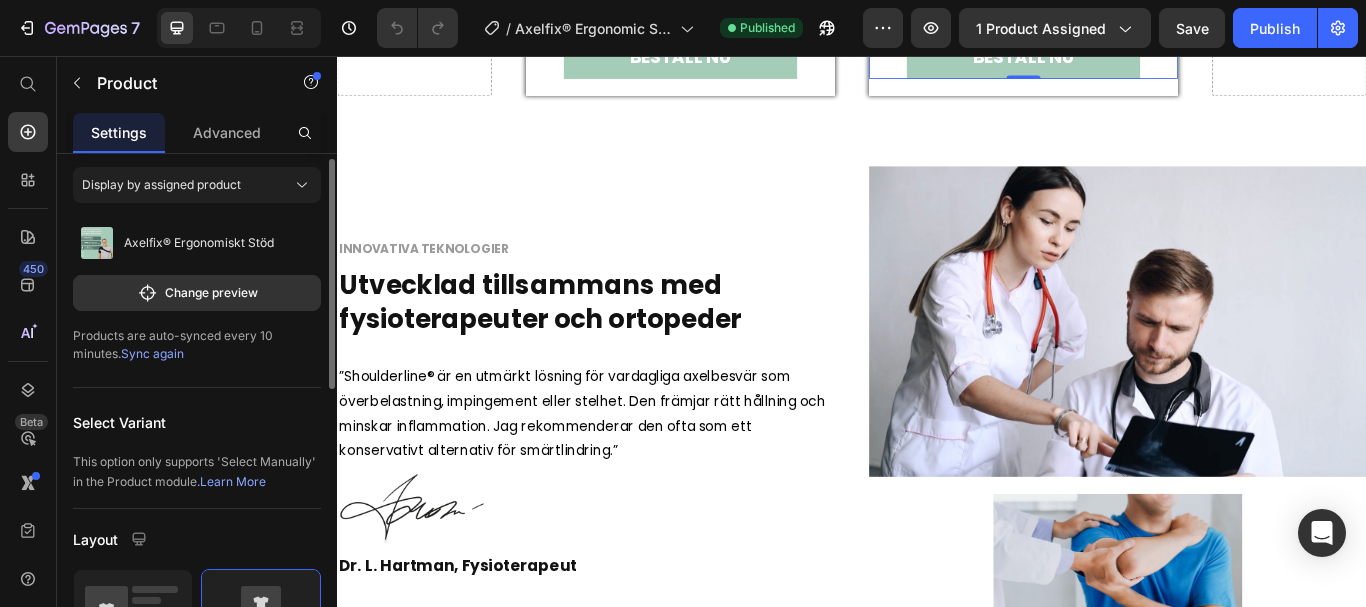scroll, scrollTop: 48, scrollLeft: 0, axis: vertical 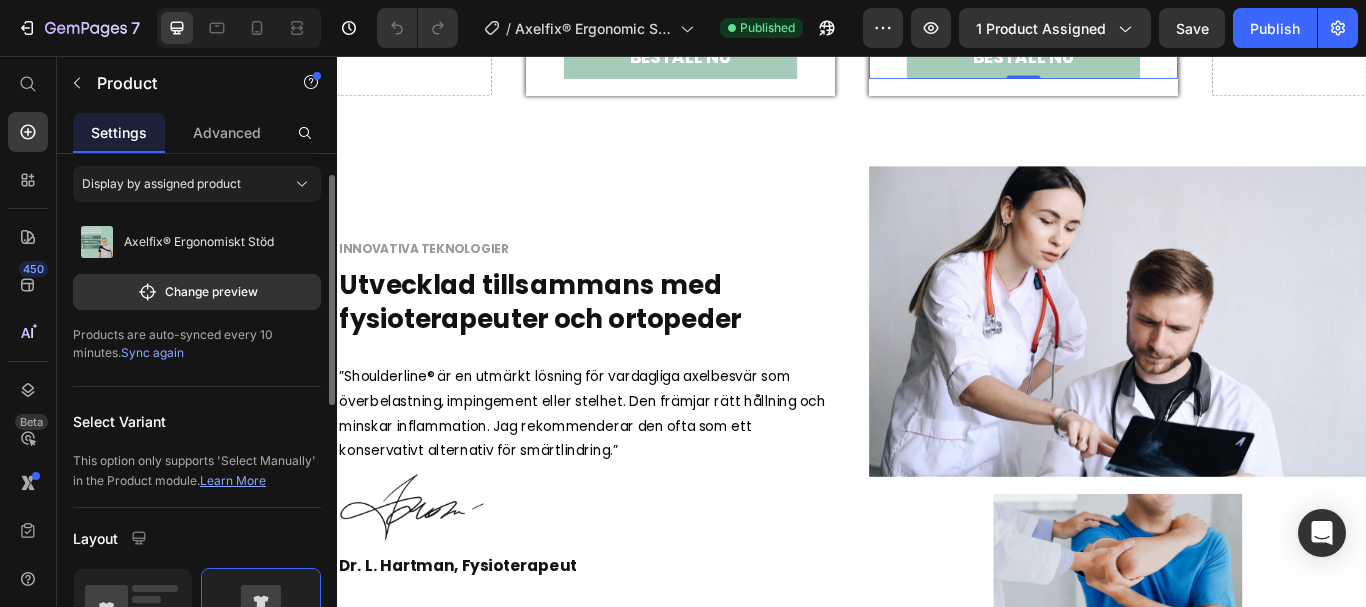 click on "Learn More" at bounding box center (233, 480) 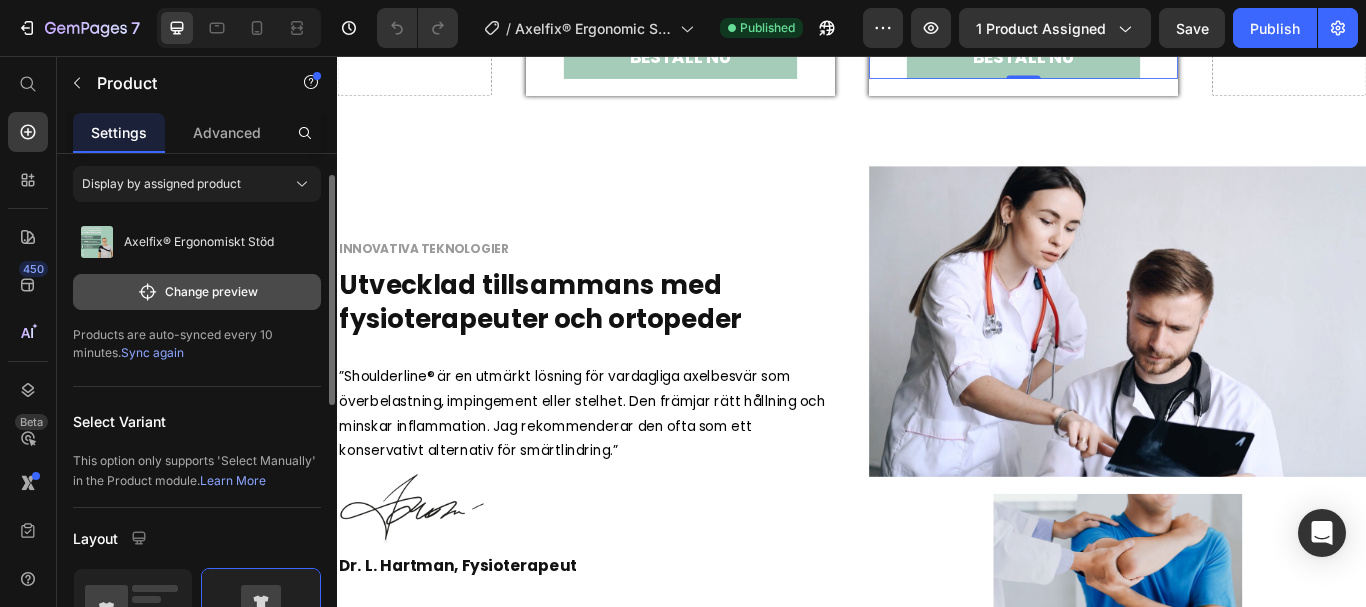 click on "Change preview" at bounding box center [197, 292] 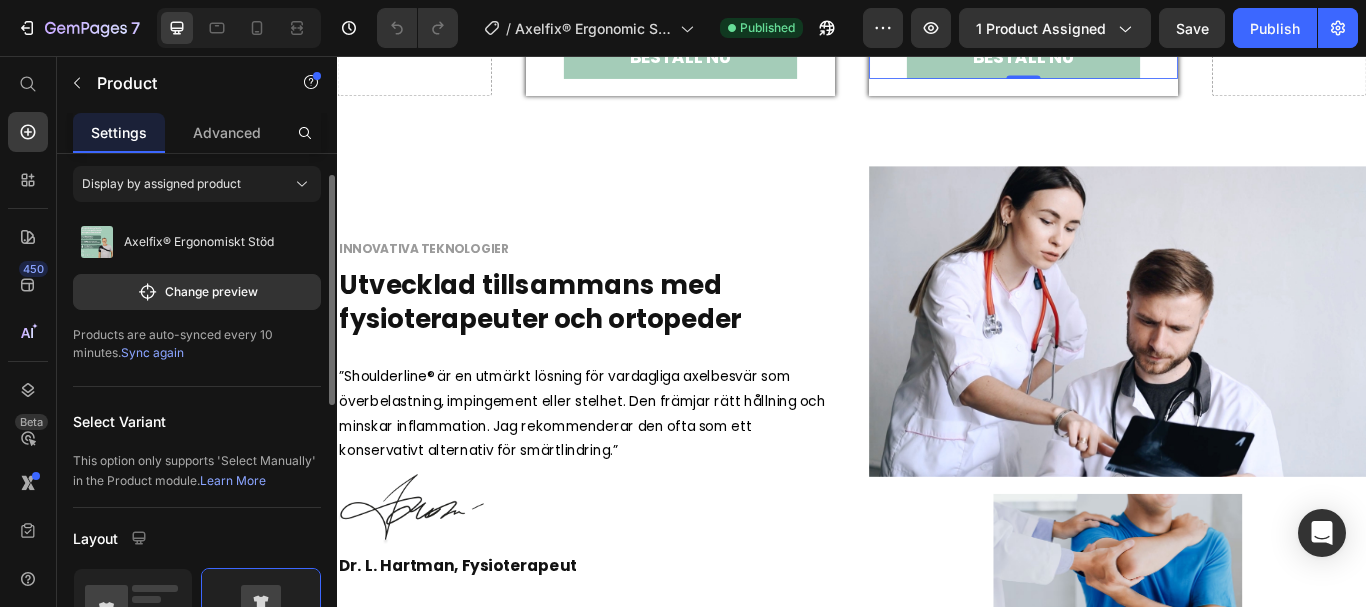 click on "Products are auto-synced every 10 minutes.  Sync again" at bounding box center [197, 344] 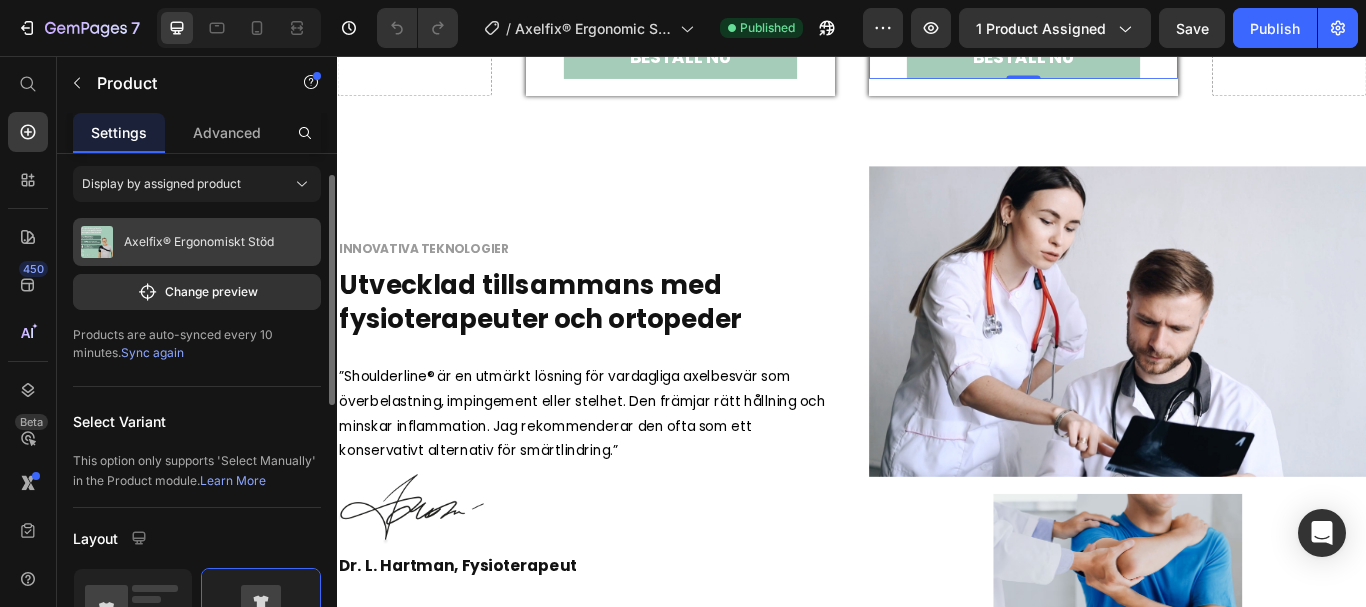 click on "Axelfix® Ergonomiskt Stöd" at bounding box center (199, 242) 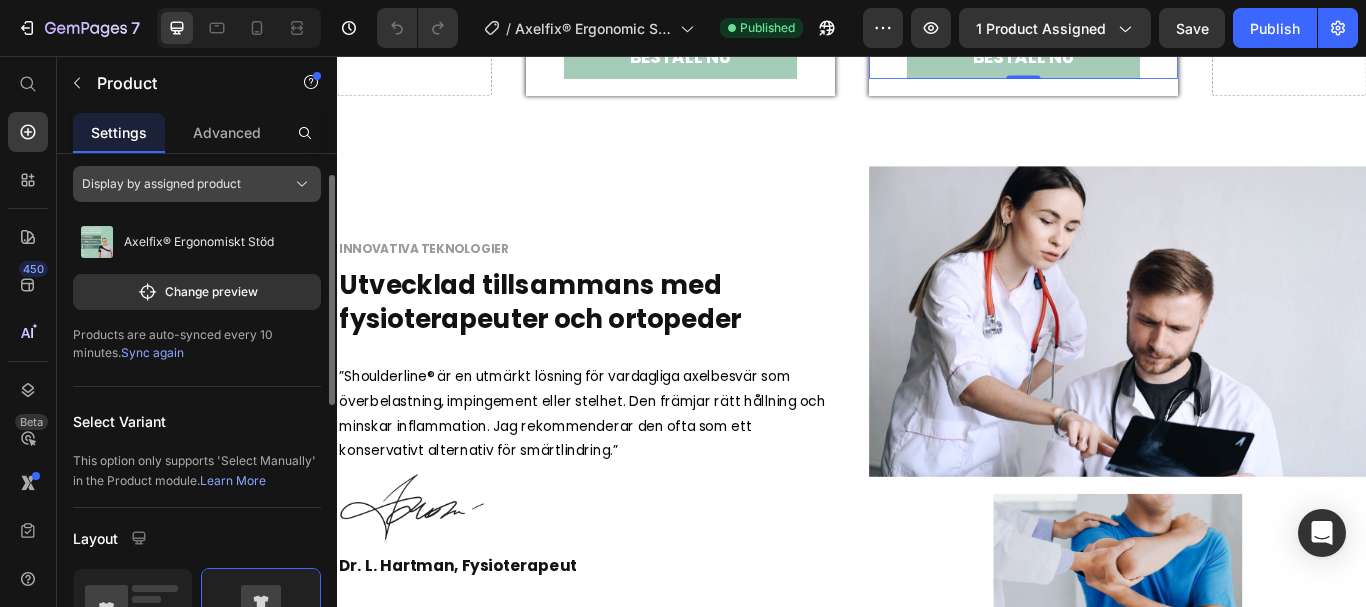 click 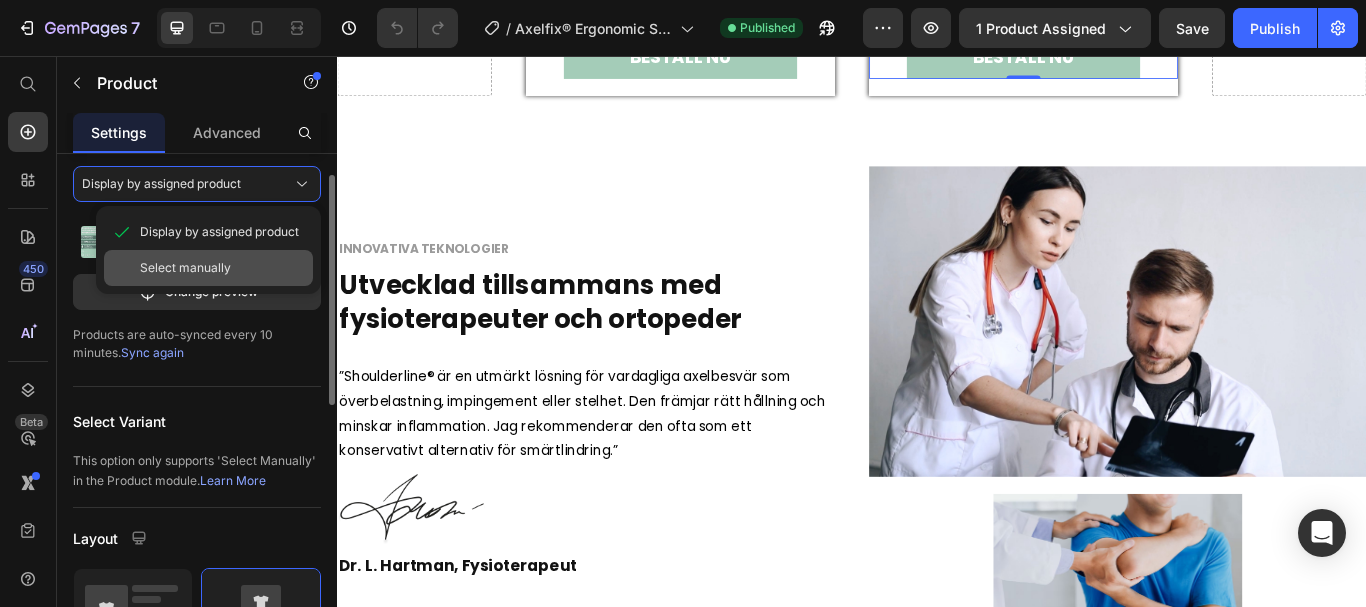 click on "Select manually" at bounding box center [185, 268] 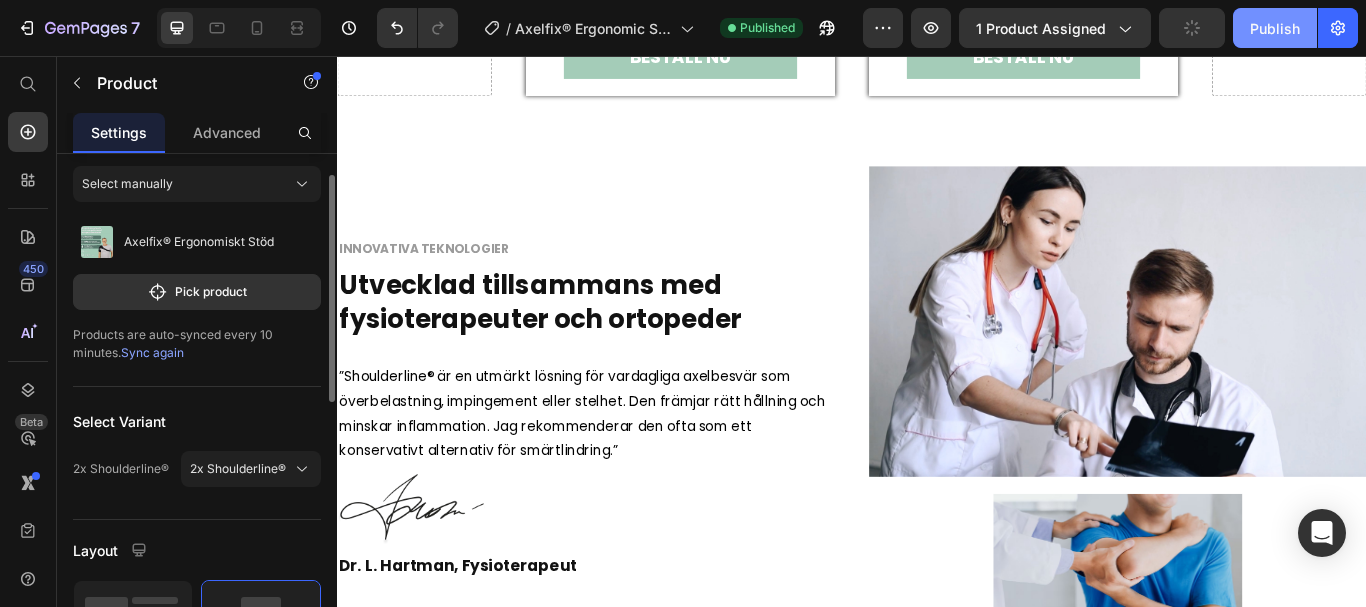 click on "Publish" at bounding box center (1275, 28) 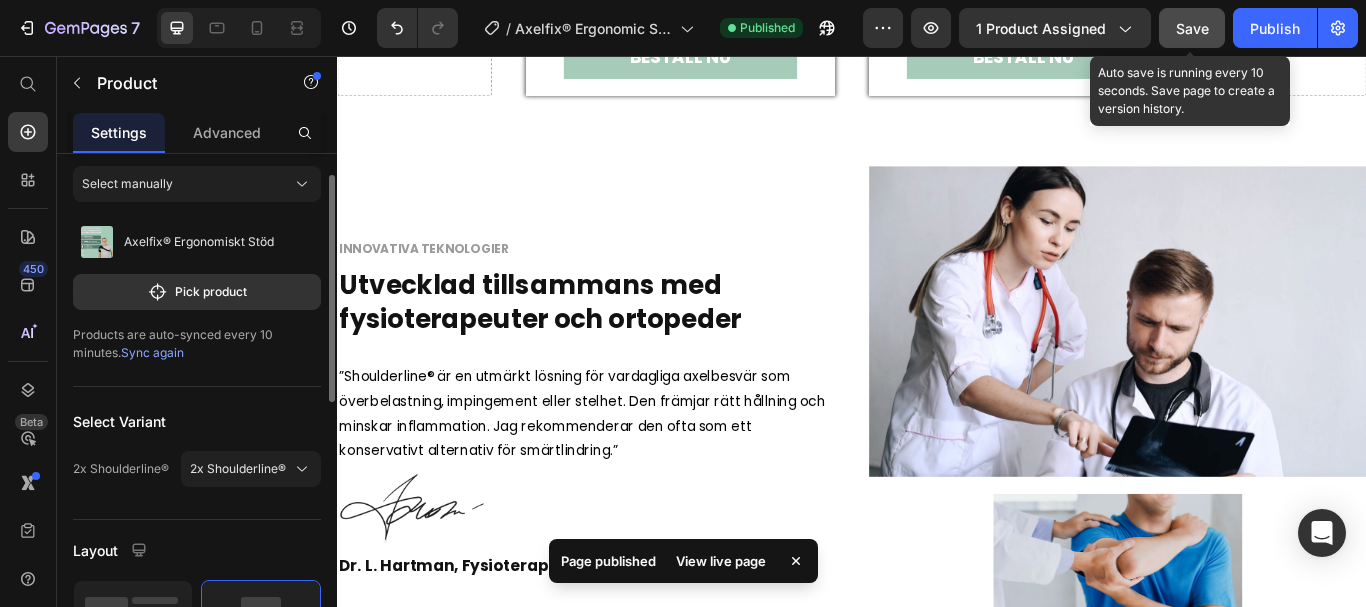 click on "Save" at bounding box center (1192, 28) 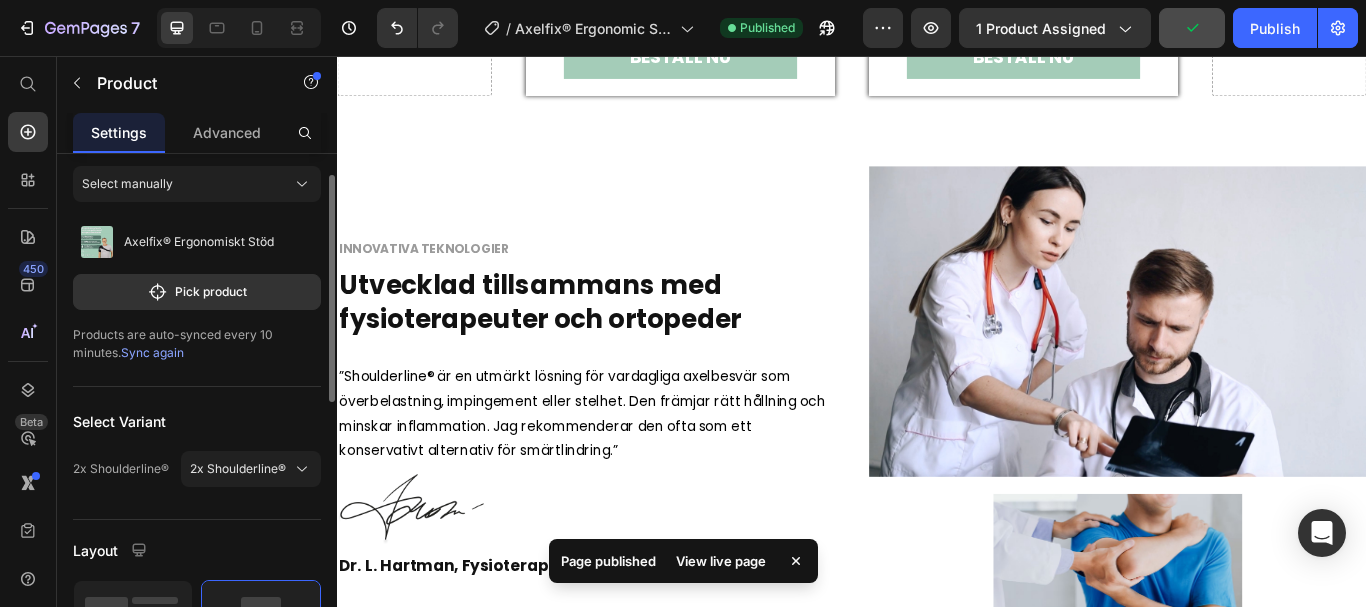 click on "View live page" at bounding box center [721, 561] 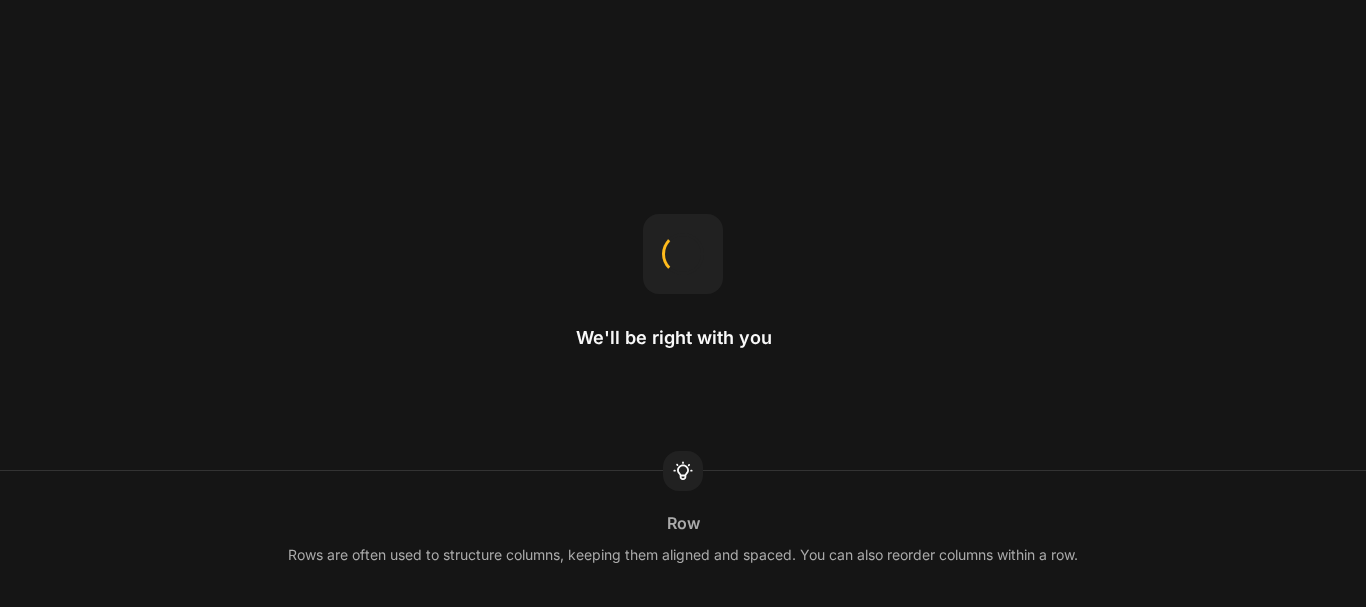 scroll, scrollTop: 0, scrollLeft: 0, axis: both 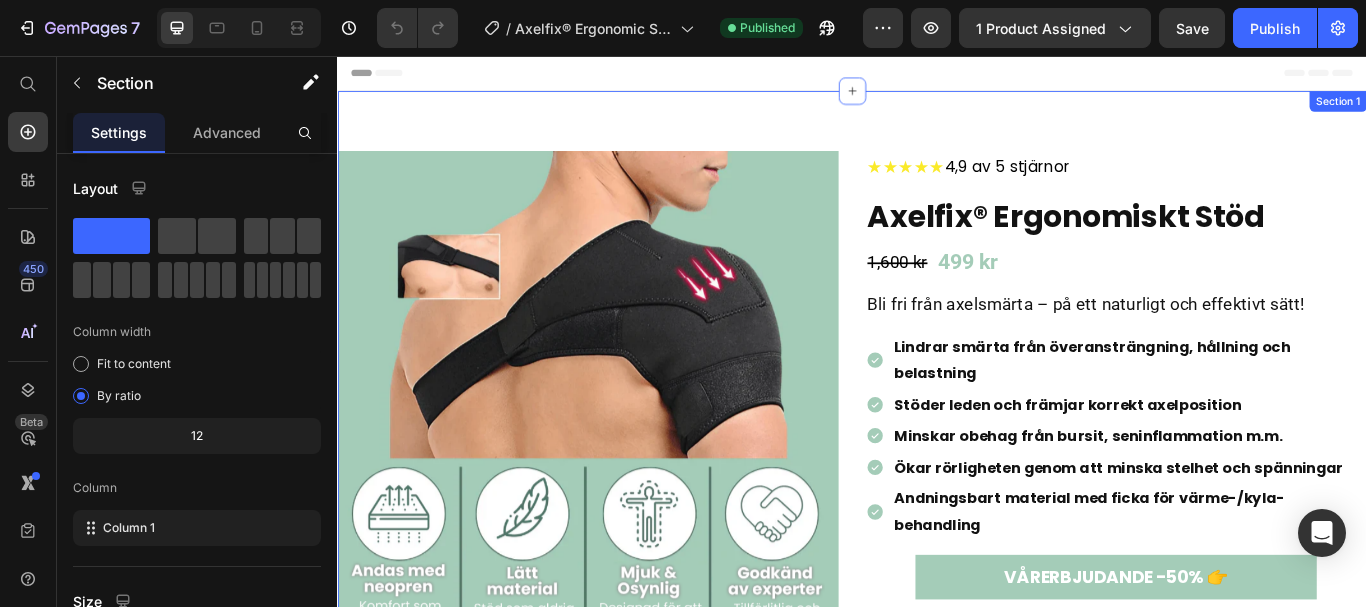 click on "Product Images ★★★★★  4,9 av 5 stjärnor Text Block Axelfix® Ergonomiskt Stöd Product Title 1,600 kr Product Price 499 kr Product Price Row Bli fri från axelsmärta – på ett naturligt och effektivt sätt! Heading Lindrar smärta från överansträngning, hållning och belastning Stöder leden och främjar korrekt axelposition Minskar obehag från bursit, seninflammation m.m. Ökar rörligheten genom att minska stelhet och spänningar Andningsbart material med ficka för värme-/kyla-behandling Item List VÅRERBJUDANDE  -50% 👉 Add to Cart Image
Säkra och Krypterade Transaktioner med SSL Item List Obs:  Inte tillgänglig på Amazon eller Ebay Text Block Row Product Row Section 1" at bounding box center [937, 515] 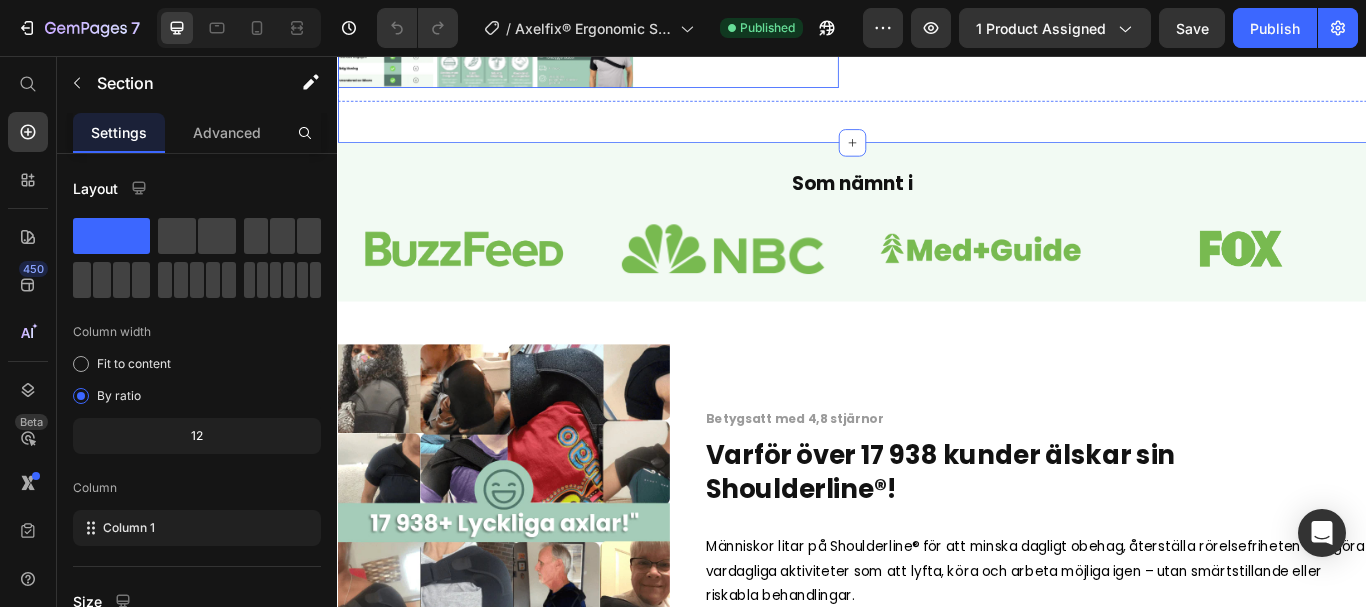scroll, scrollTop: 778, scrollLeft: 0, axis: vertical 